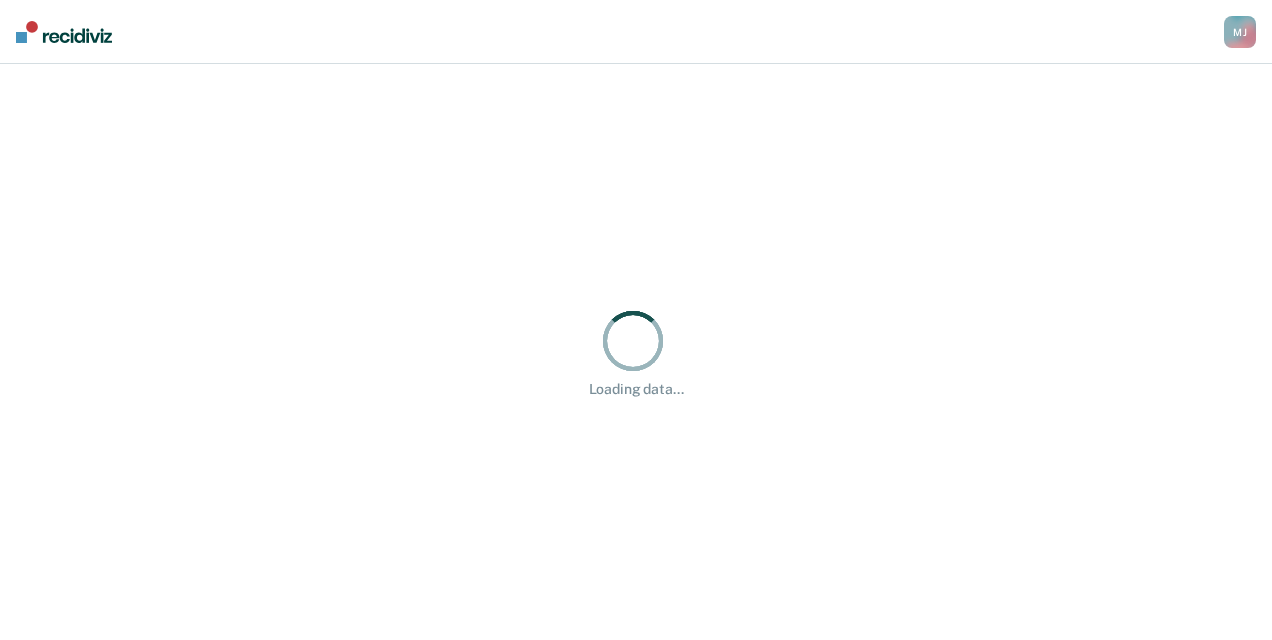 scroll, scrollTop: 0, scrollLeft: 0, axis: both 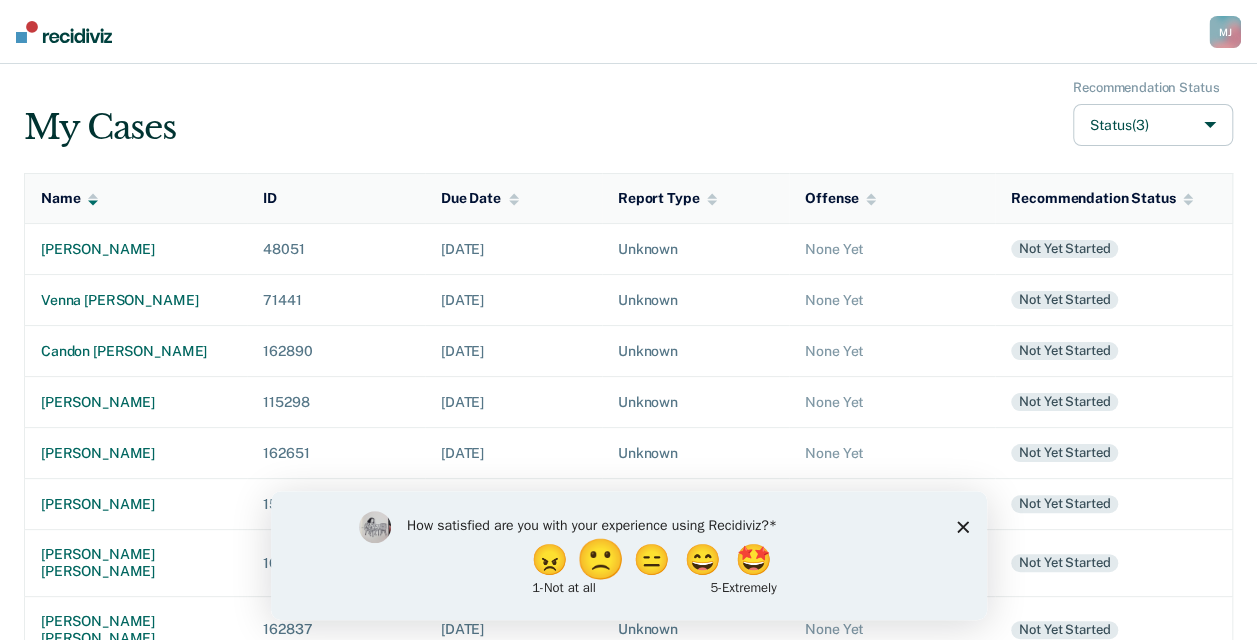 click on "🙁" at bounding box center [601, 559] 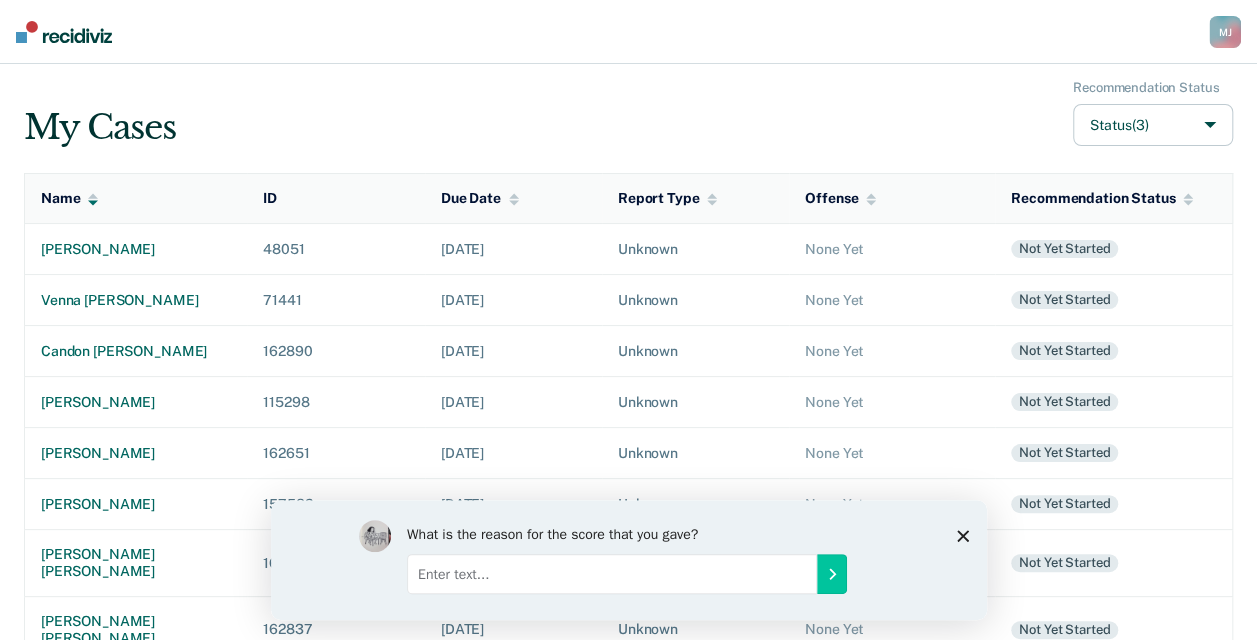 click 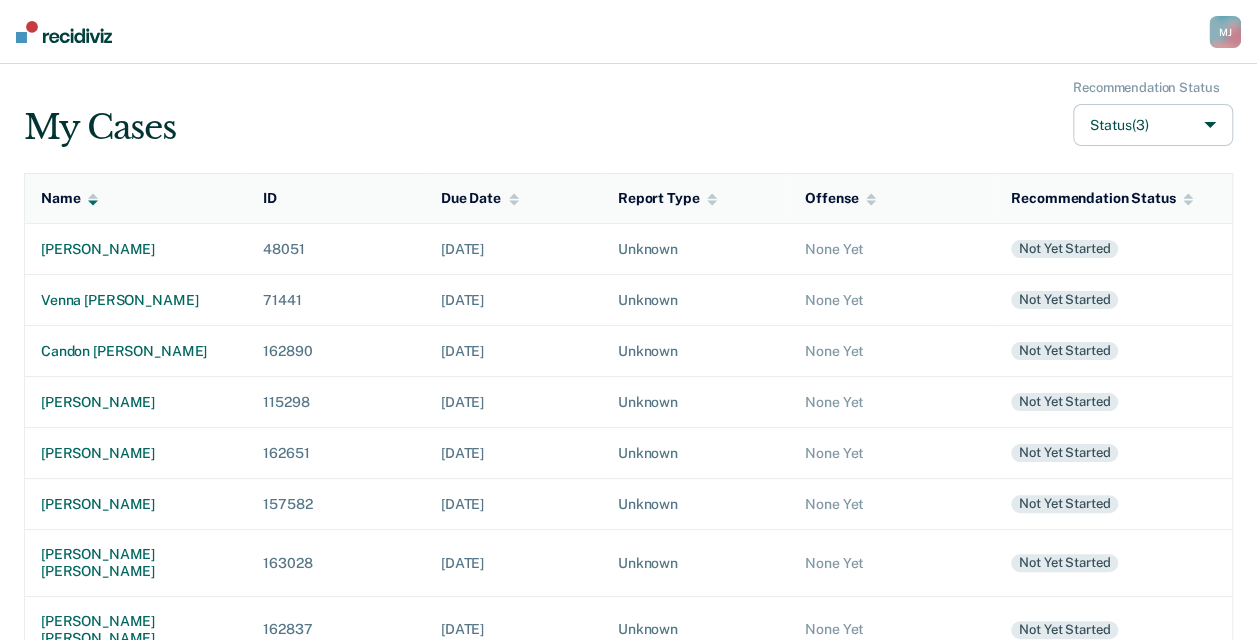 click on "Status  (3)" at bounding box center (1153, 125) 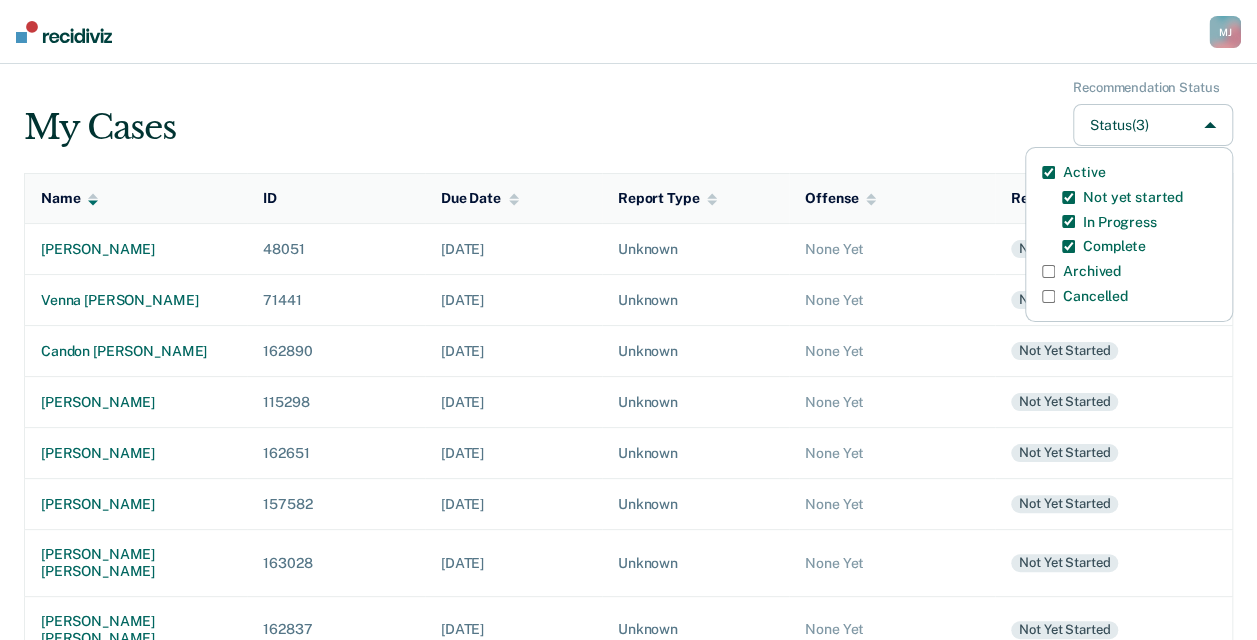 click on "Archived" at bounding box center [1092, 271] 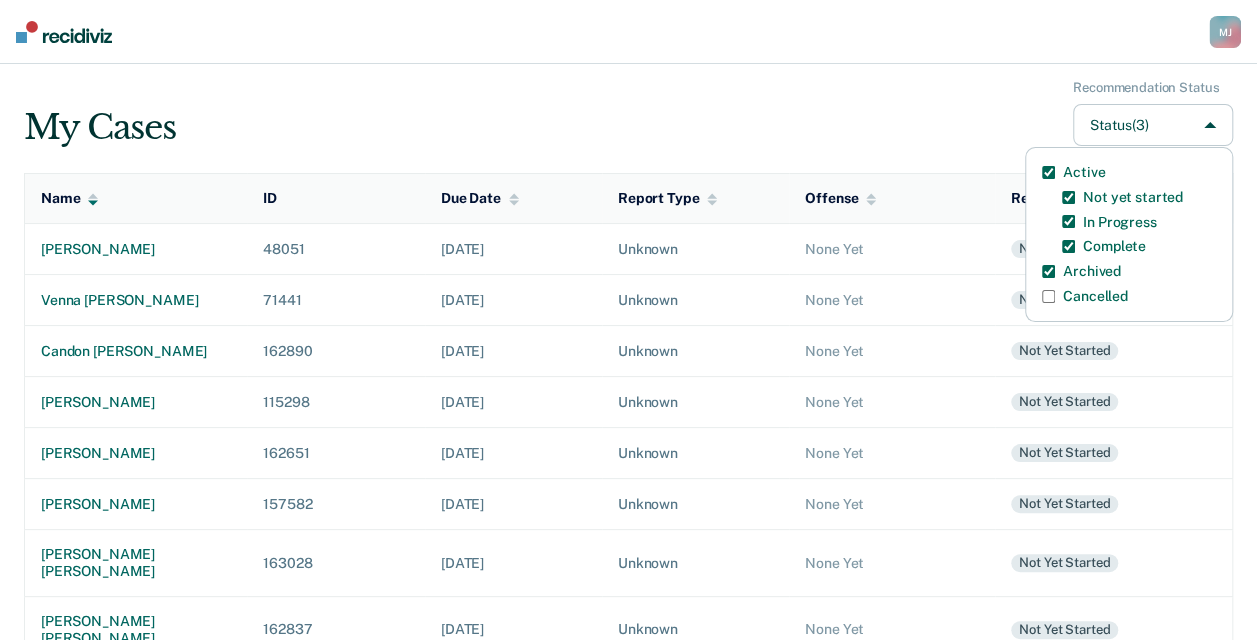 checkbox on "true" 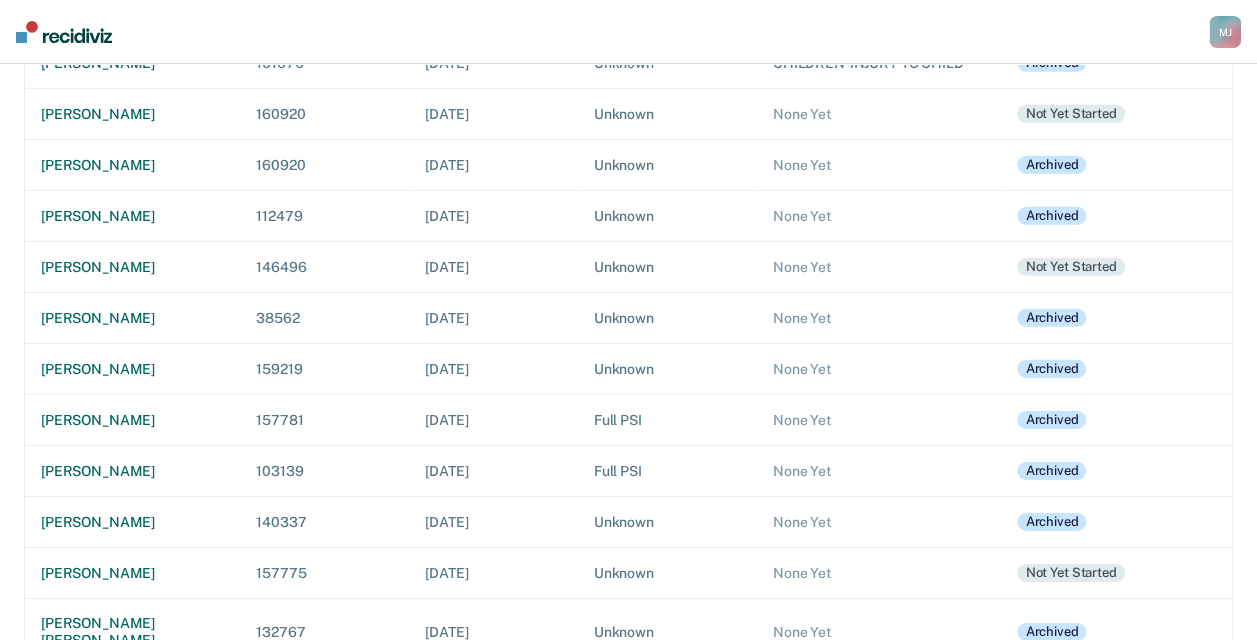 scroll, scrollTop: 6700, scrollLeft: 0, axis: vertical 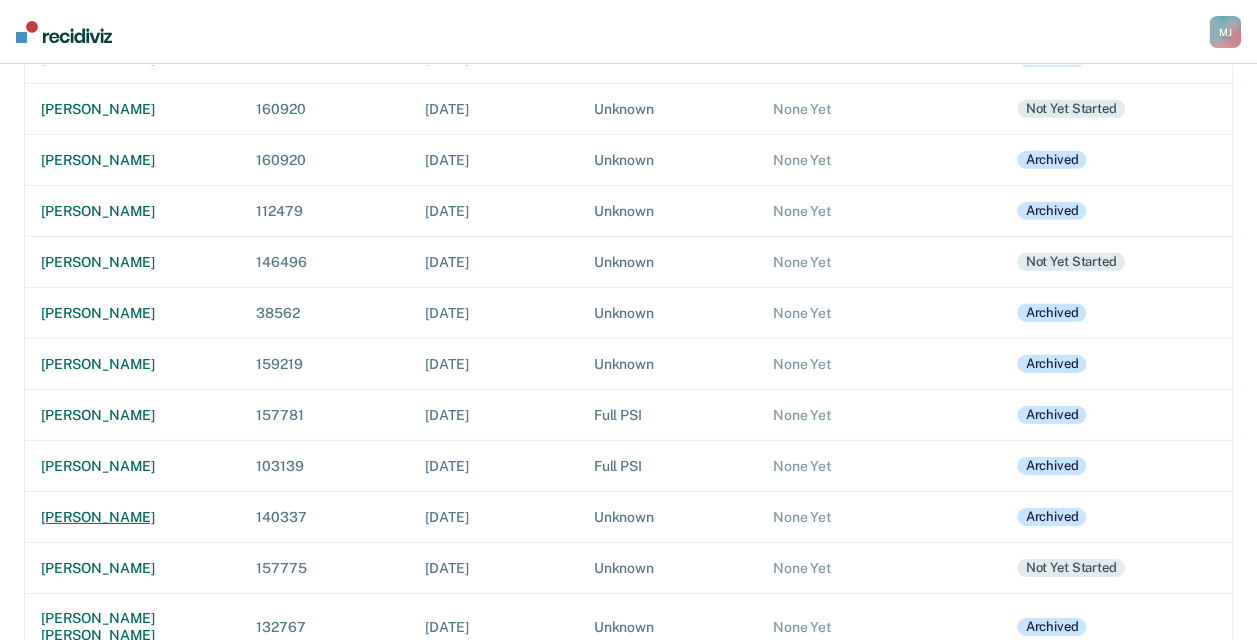 click on "[PERSON_NAME]" at bounding box center (132, 517) 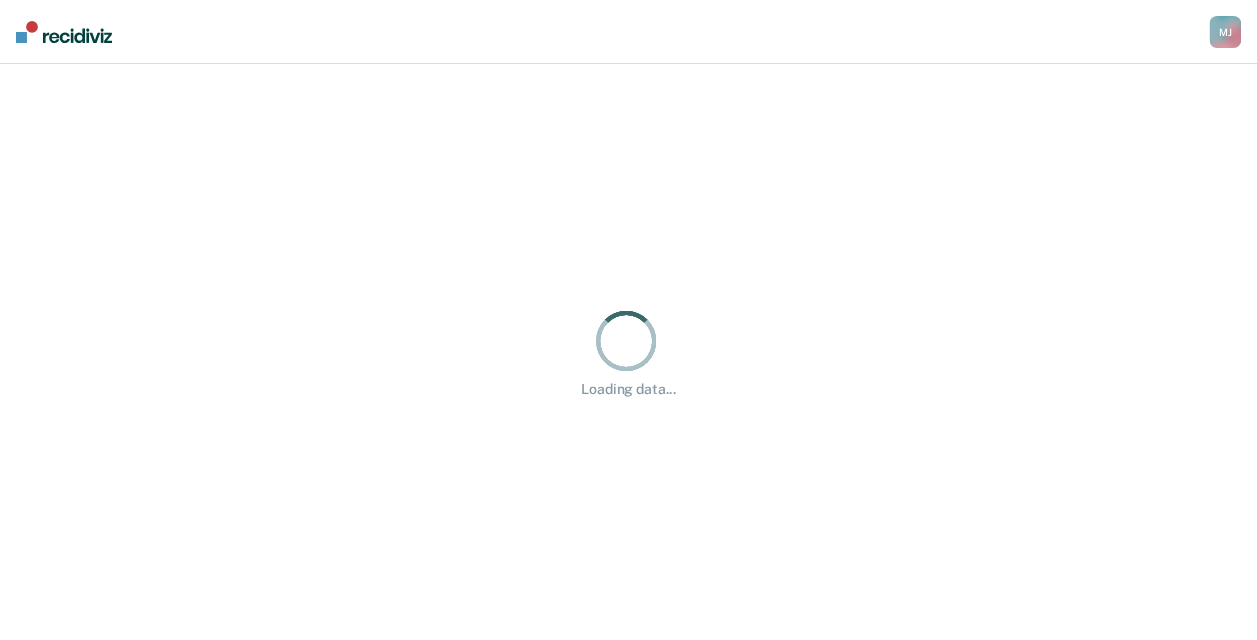 scroll, scrollTop: 0, scrollLeft: 0, axis: both 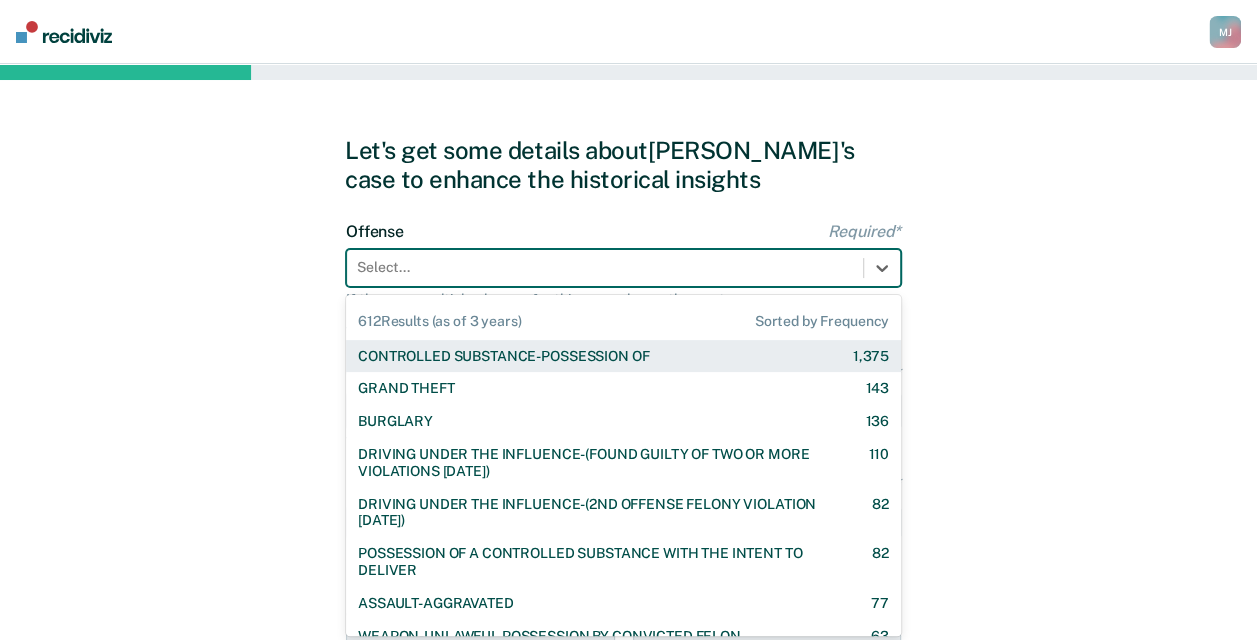 click at bounding box center (605, 267) 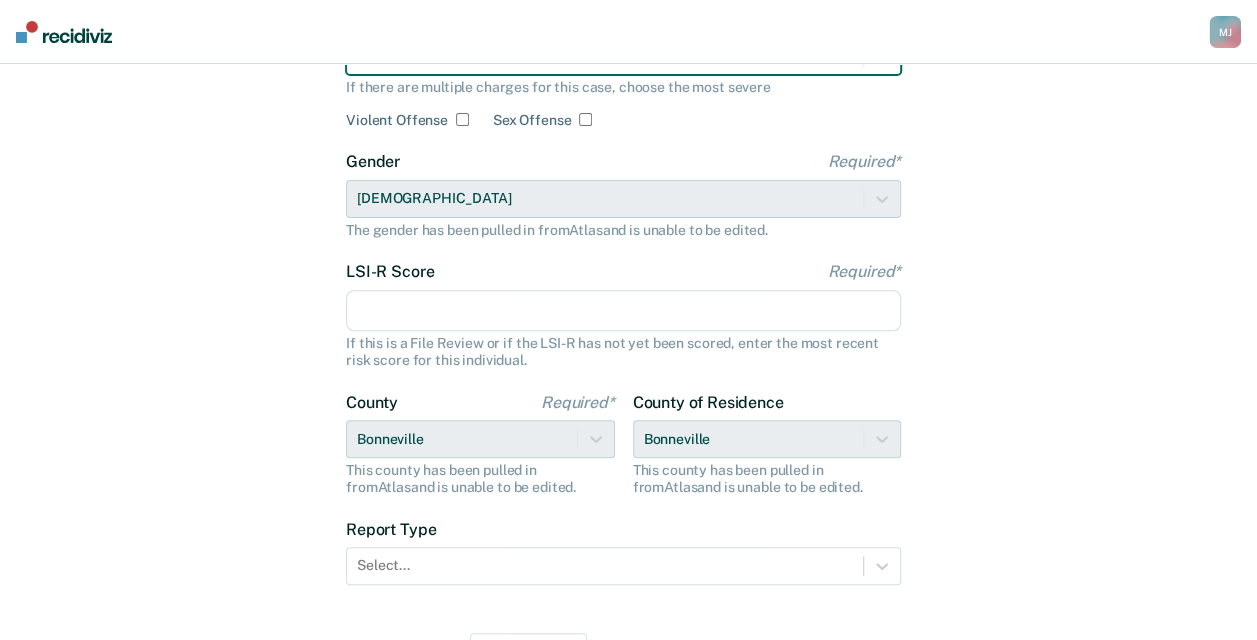 scroll, scrollTop: 300, scrollLeft: 0, axis: vertical 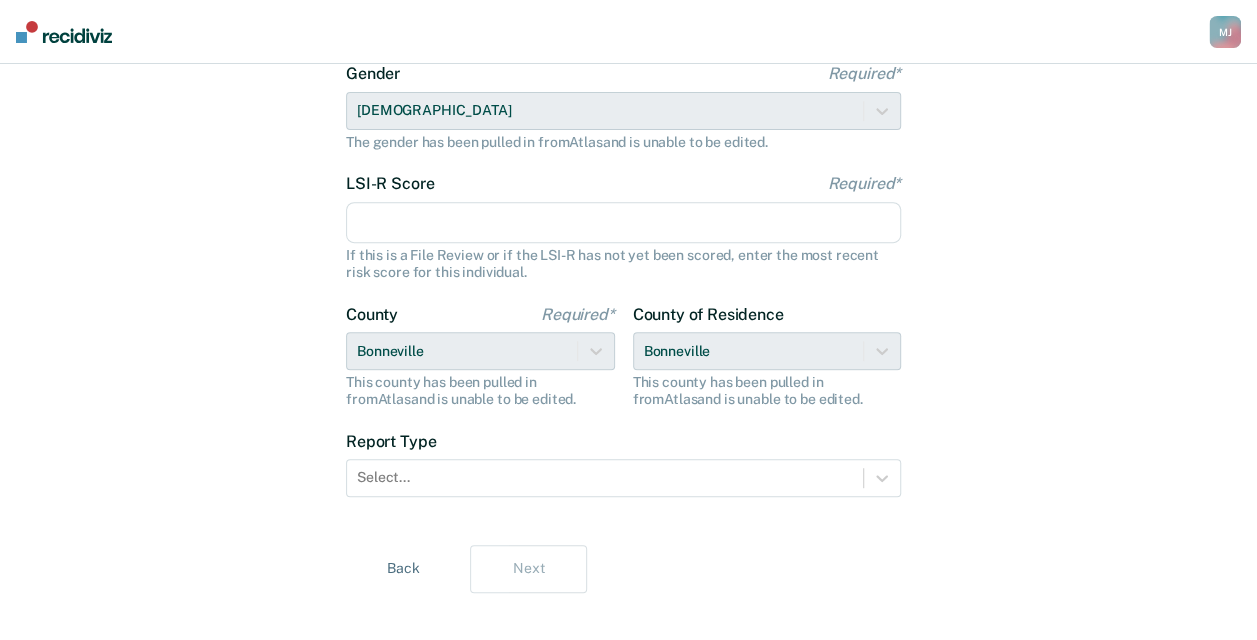 click on "LSI-R Score  Required*" at bounding box center [623, 223] 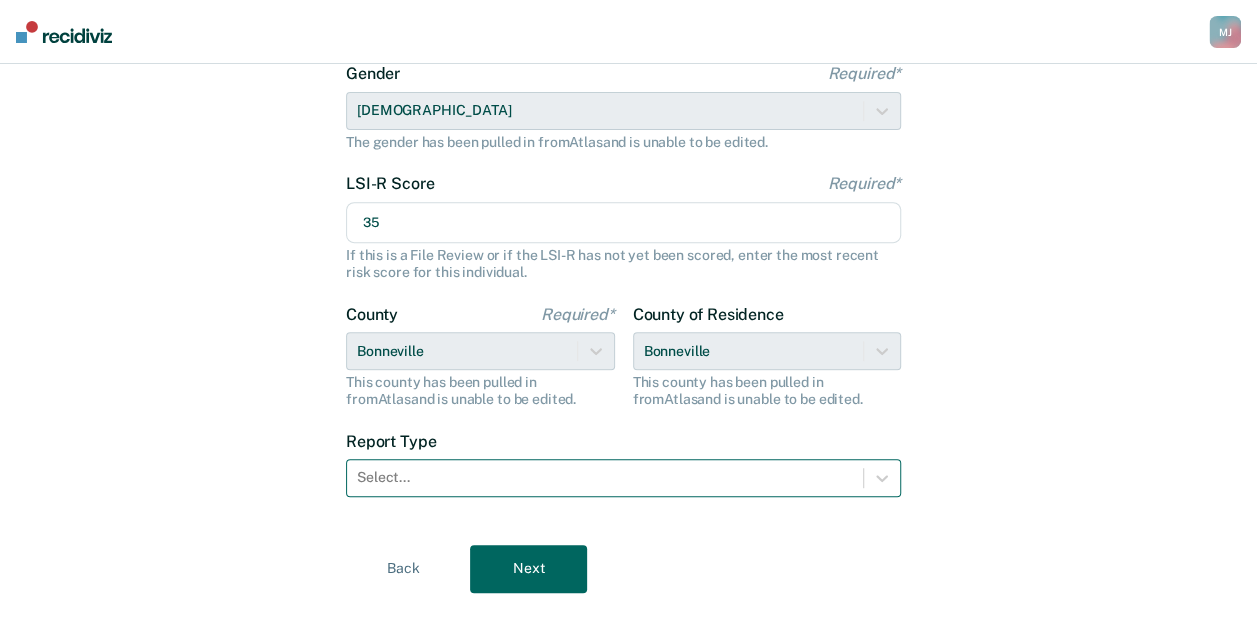 type on "35" 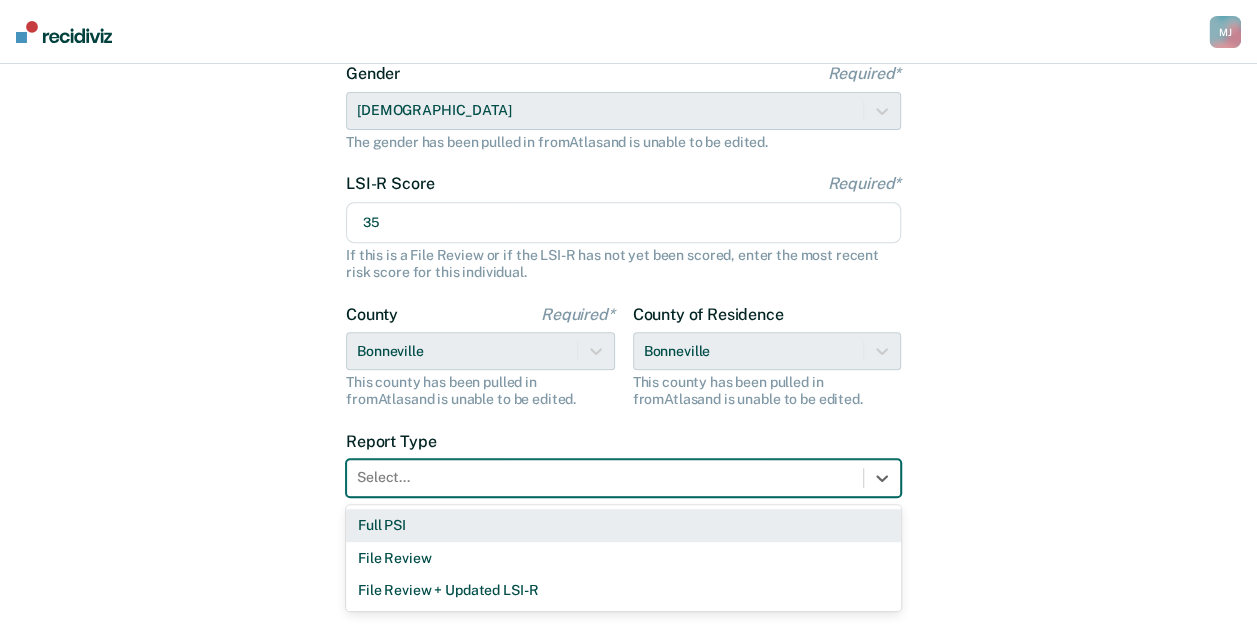 click at bounding box center [605, 477] 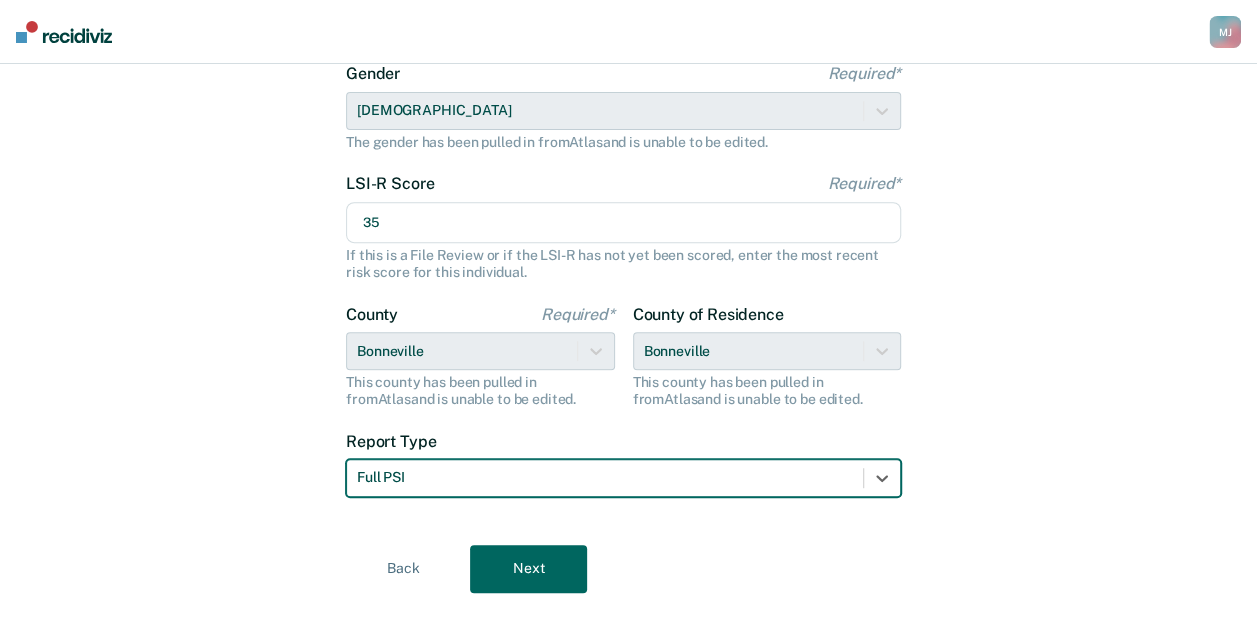 click on "Next" at bounding box center (528, 569) 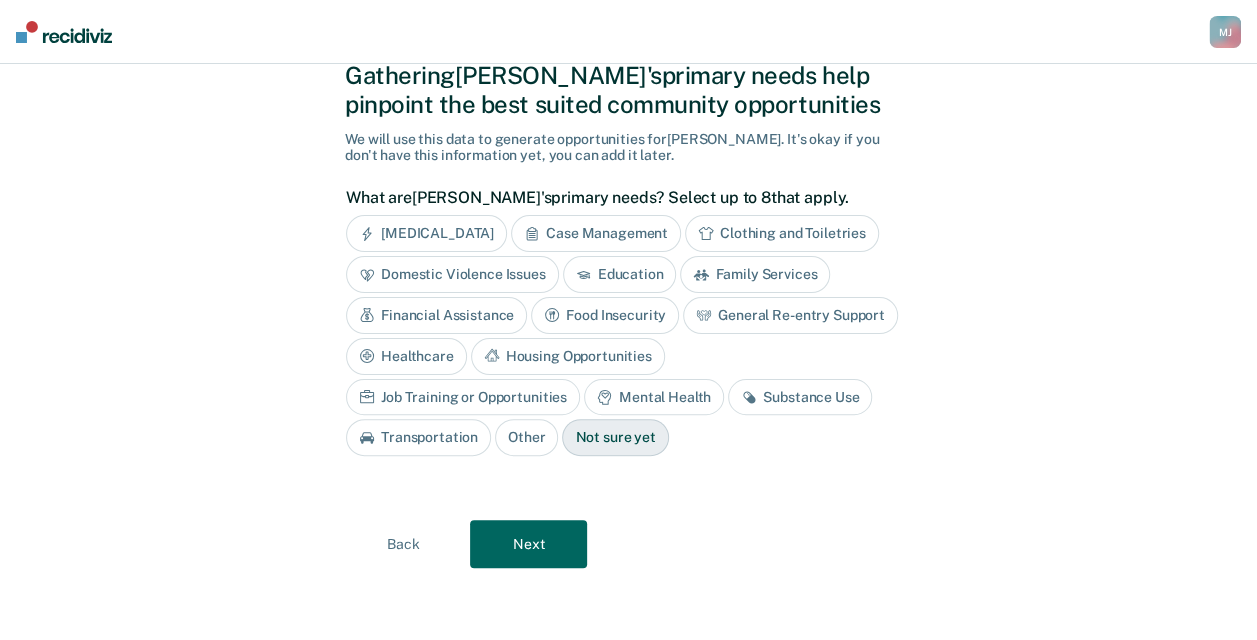 scroll, scrollTop: 47, scrollLeft: 0, axis: vertical 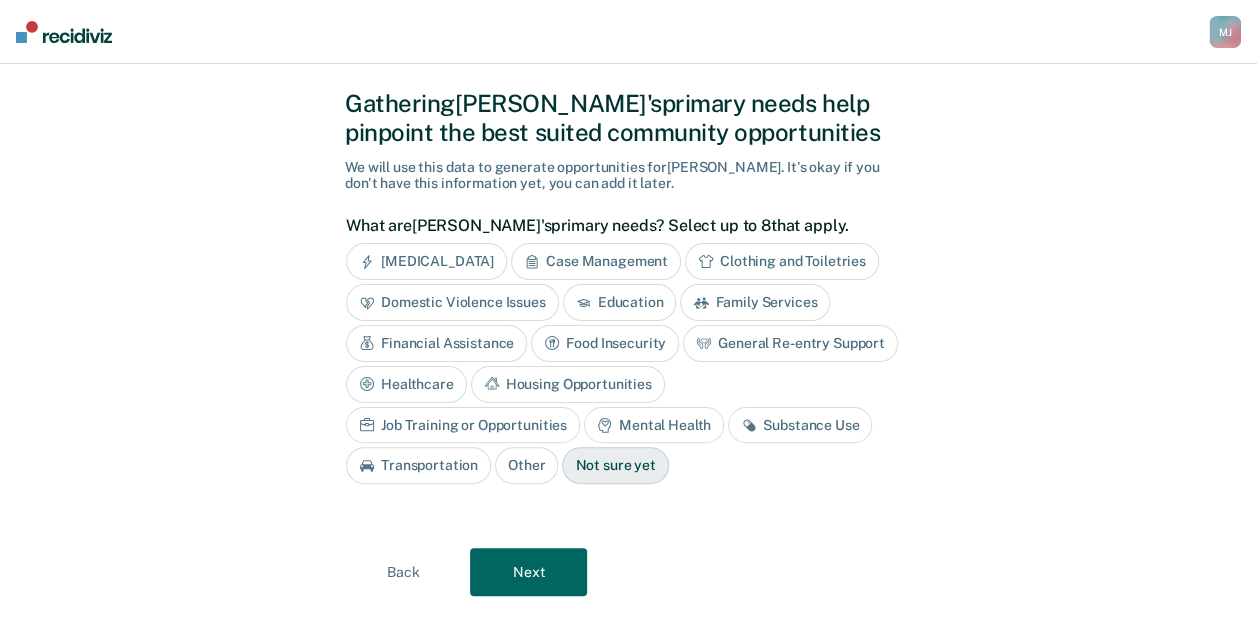click on "Next" at bounding box center (528, 572) 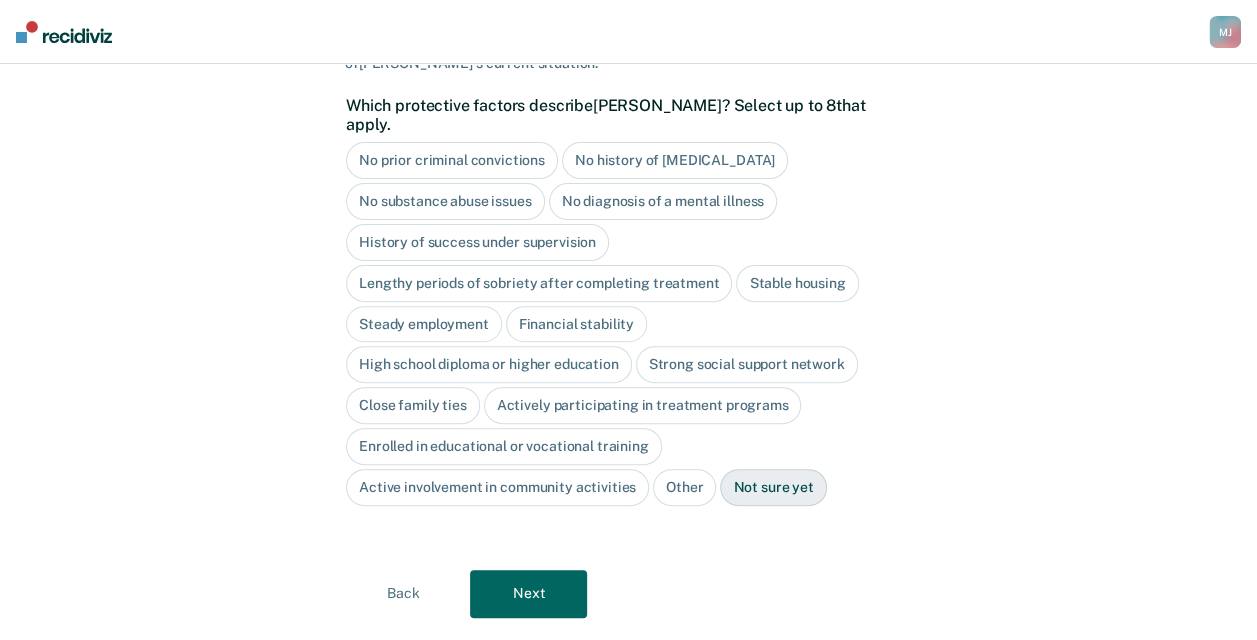 click on "Next" at bounding box center [528, 594] 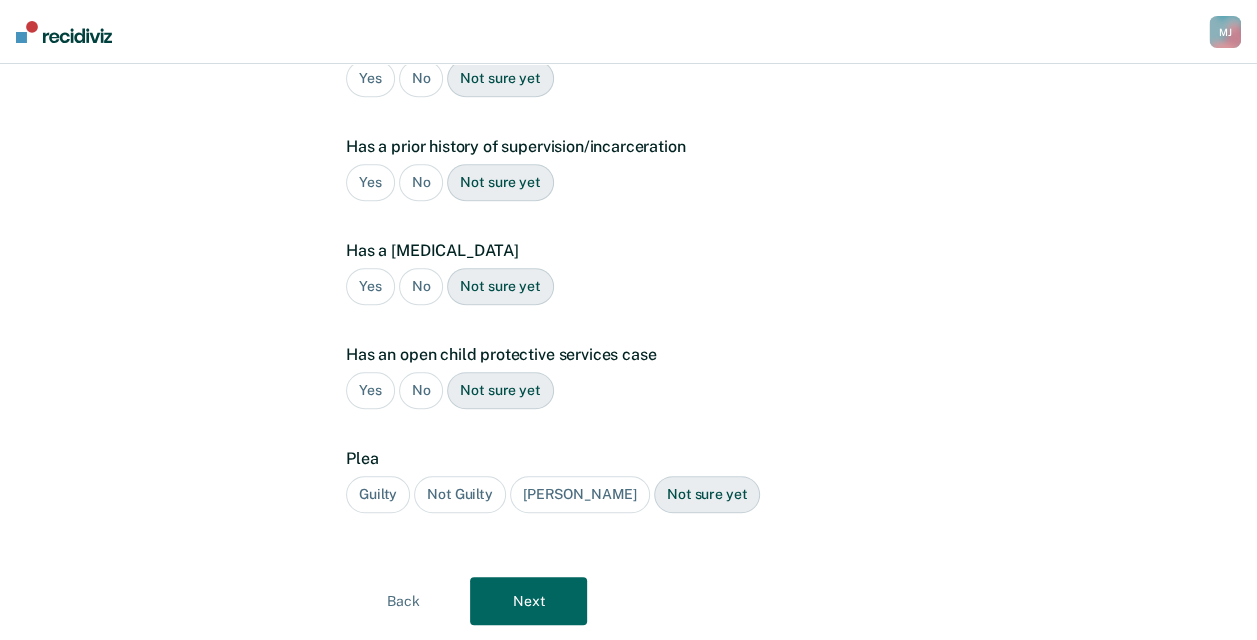 click on "Guilty" at bounding box center [378, 494] 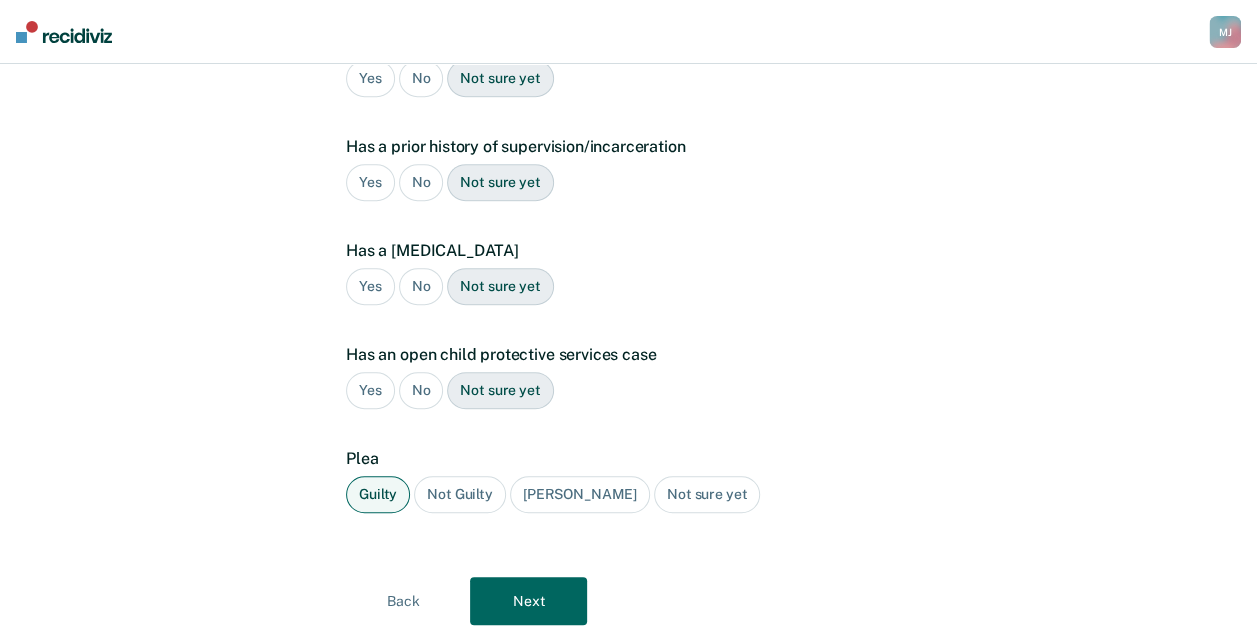 click on "Next" at bounding box center [528, 601] 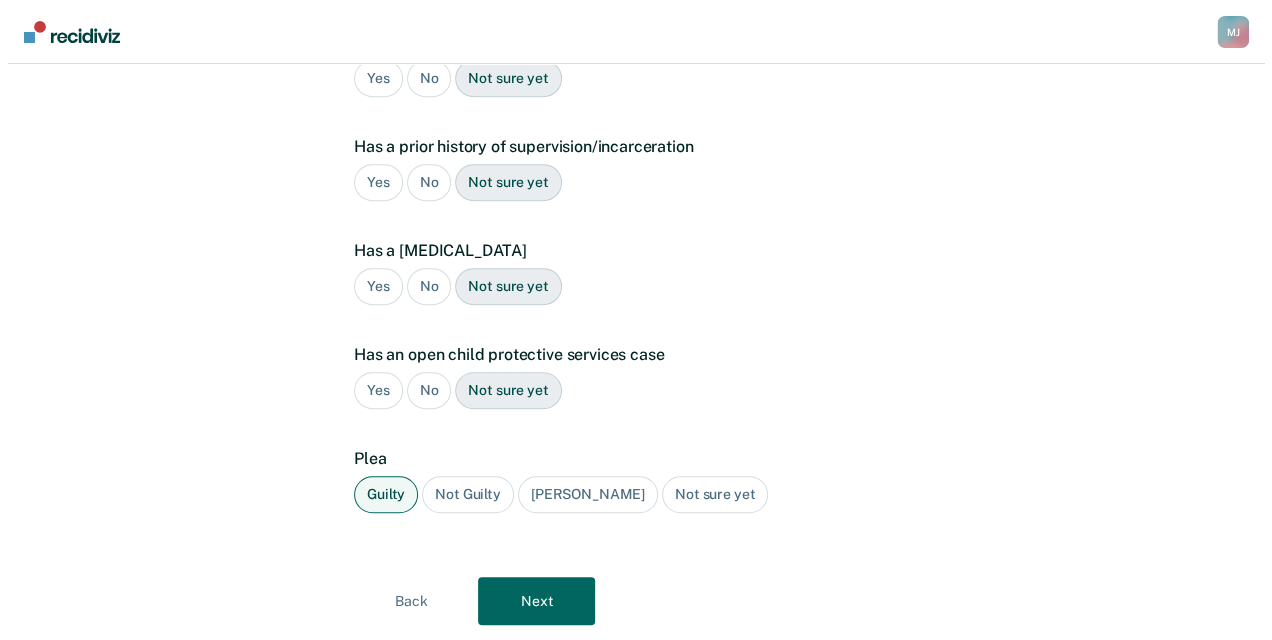 scroll, scrollTop: 0, scrollLeft: 0, axis: both 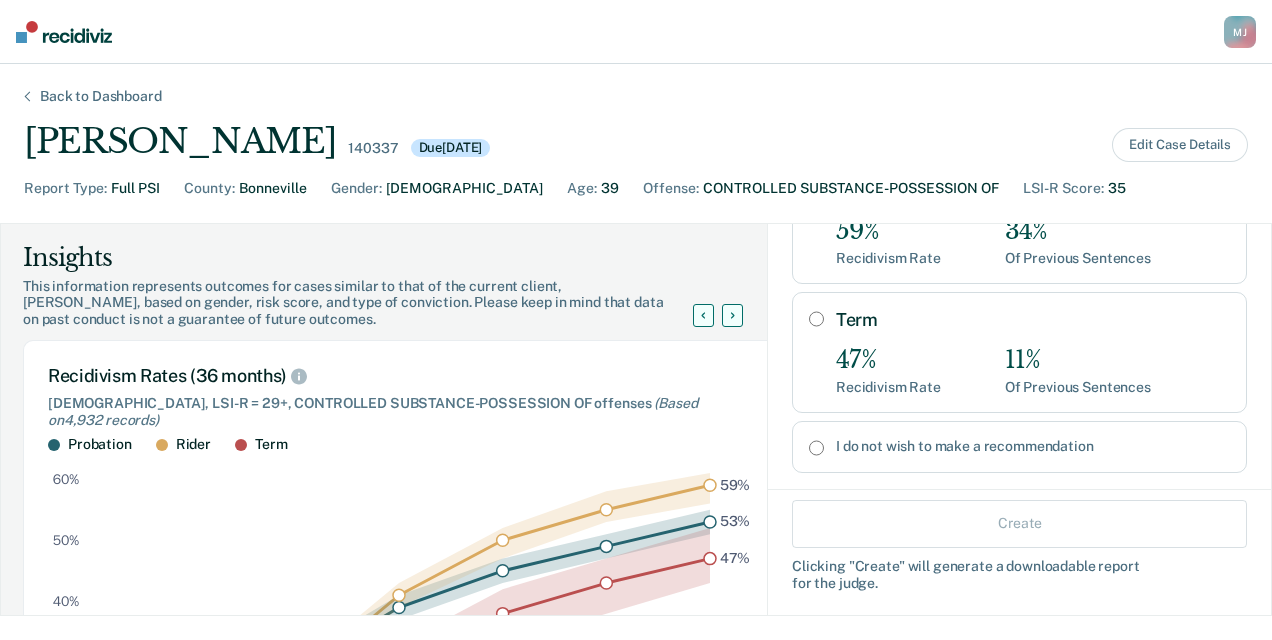 click on "I do not wish to make a recommendation" at bounding box center [816, 448] 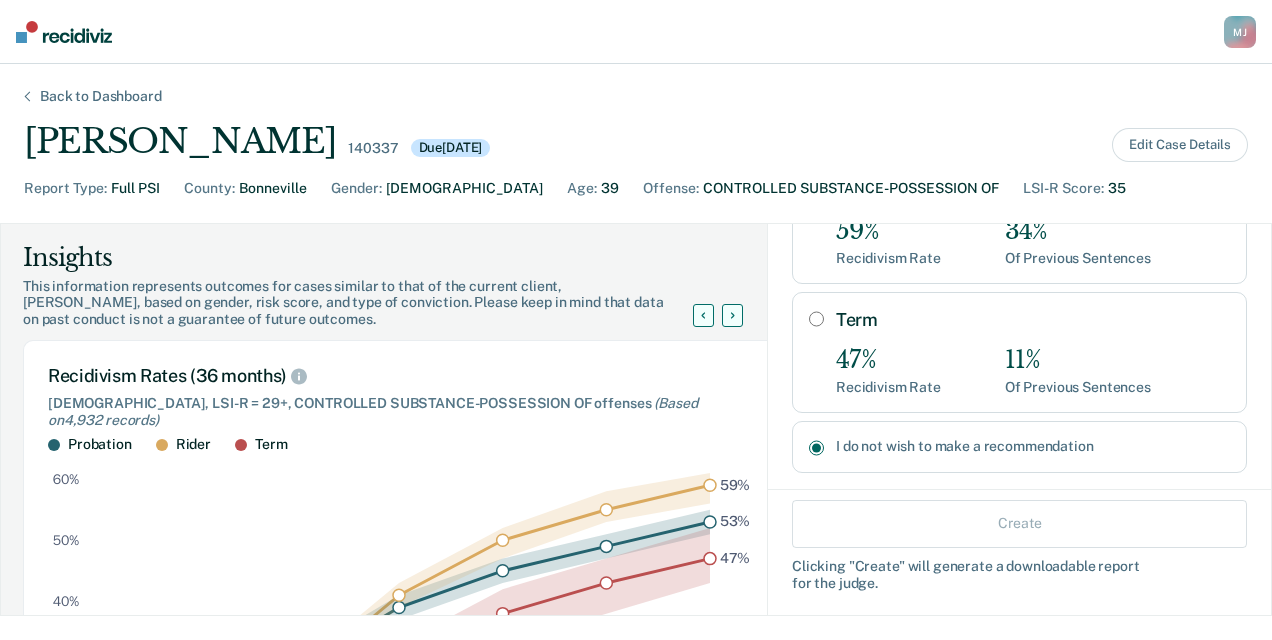 radio on "true" 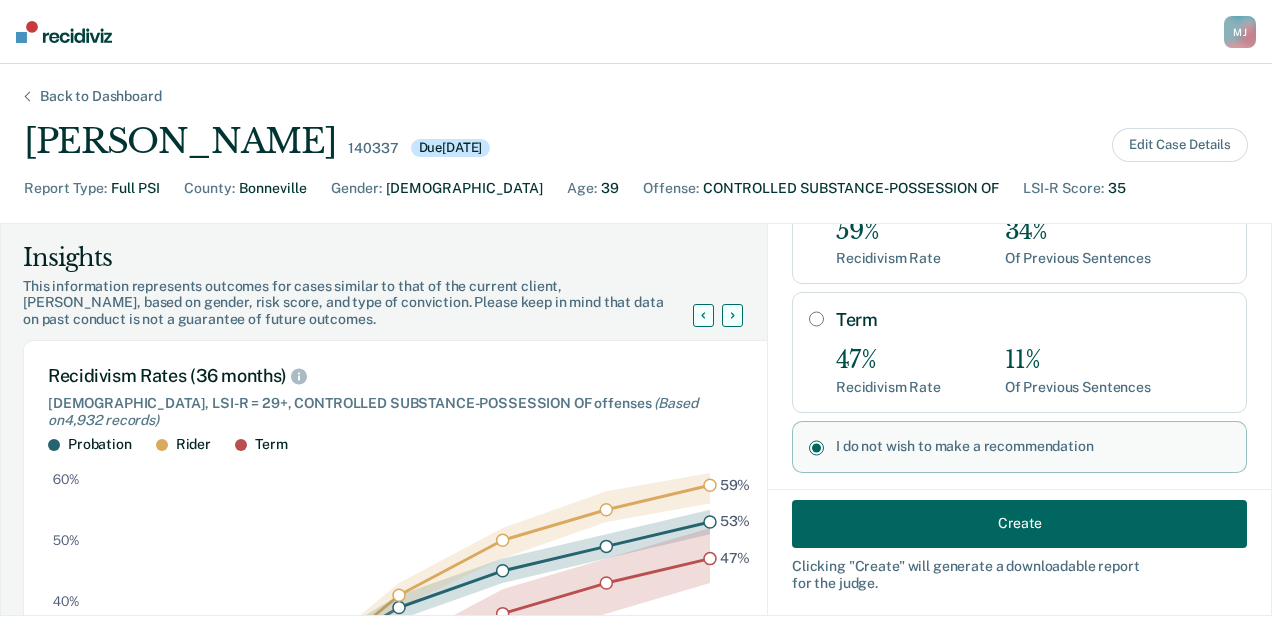 click on "Create" at bounding box center [1019, 523] 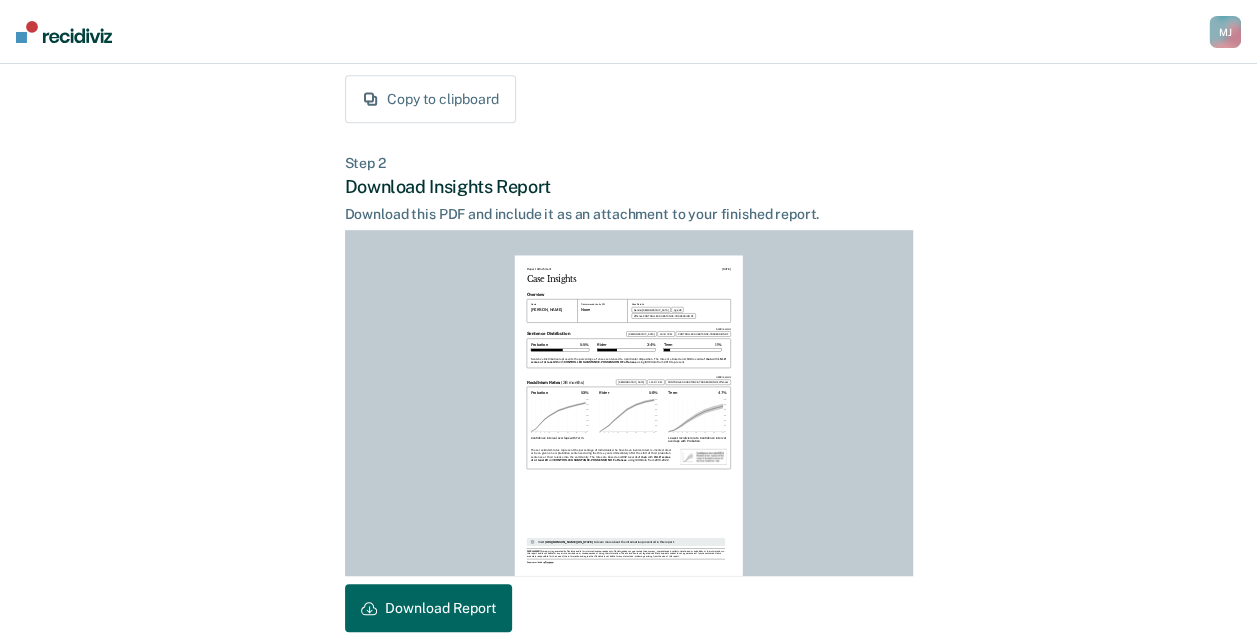 scroll, scrollTop: 500, scrollLeft: 0, axis: vertical 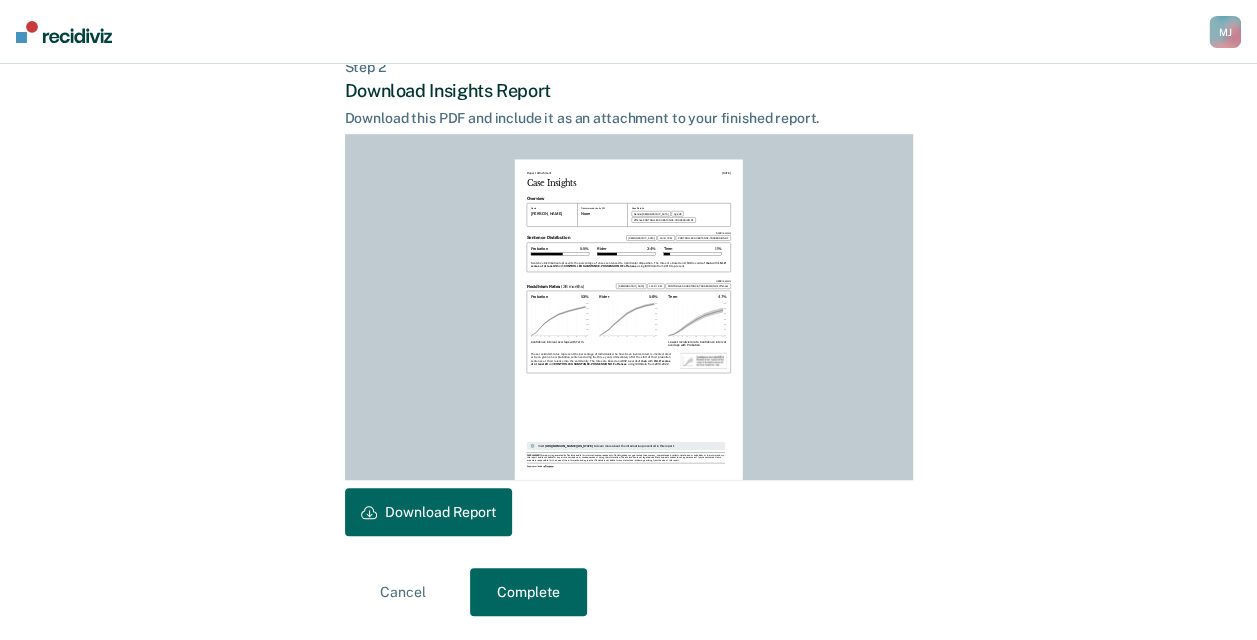 click on "Download Report" at bounding box center [428, 512] 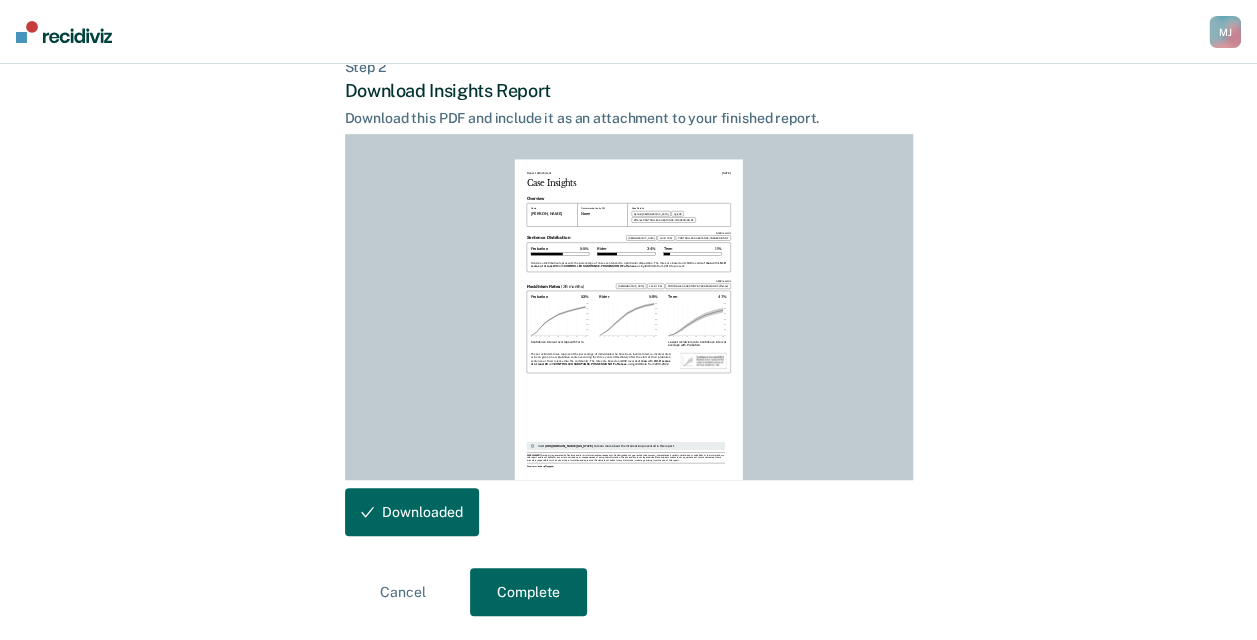 scroll, scrollTop: 0, scrollLeft: 0, axis: both 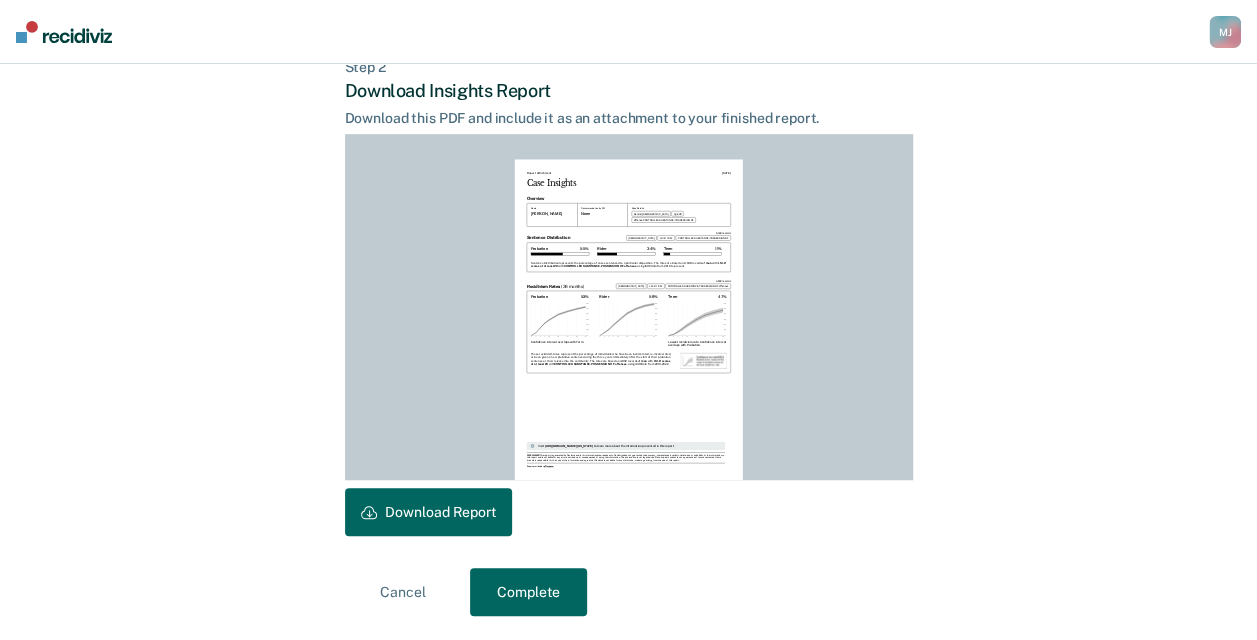 click on "Complete" at bounding box center [528, 592] 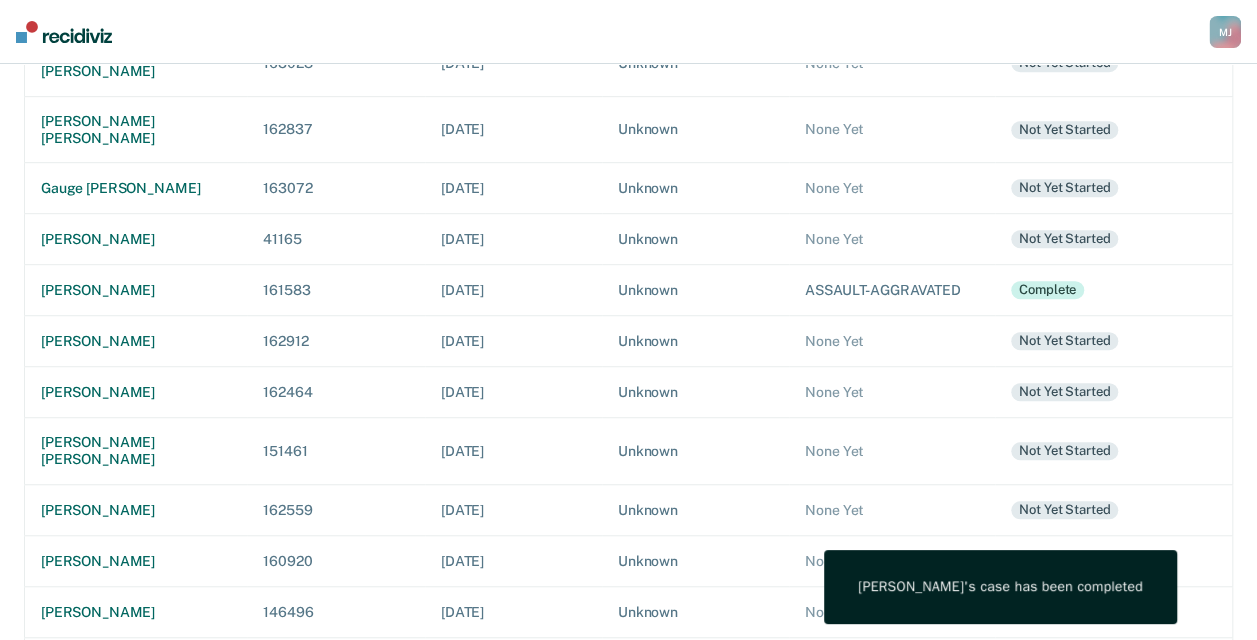 scroll, scrollTop: 0, scrollLeft: 0, axis: both 